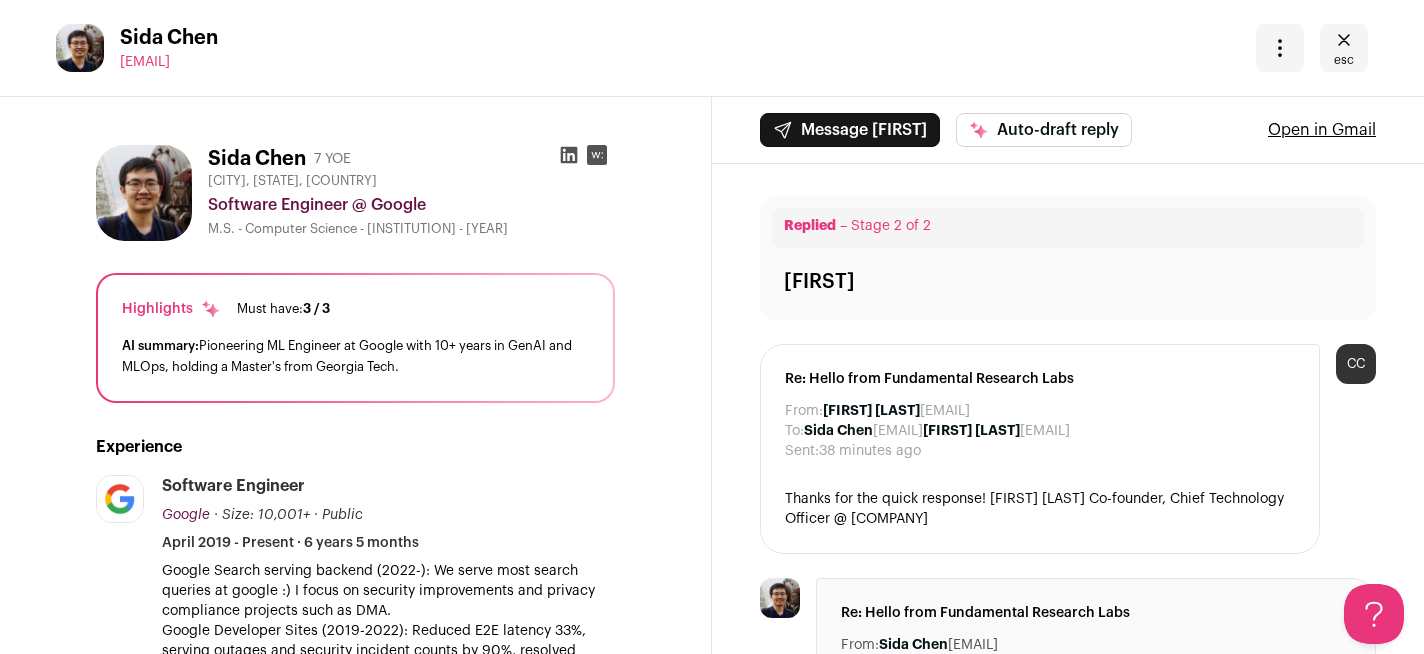 scroll, scrollTop: 0, scrollLeft: 0, axis: both 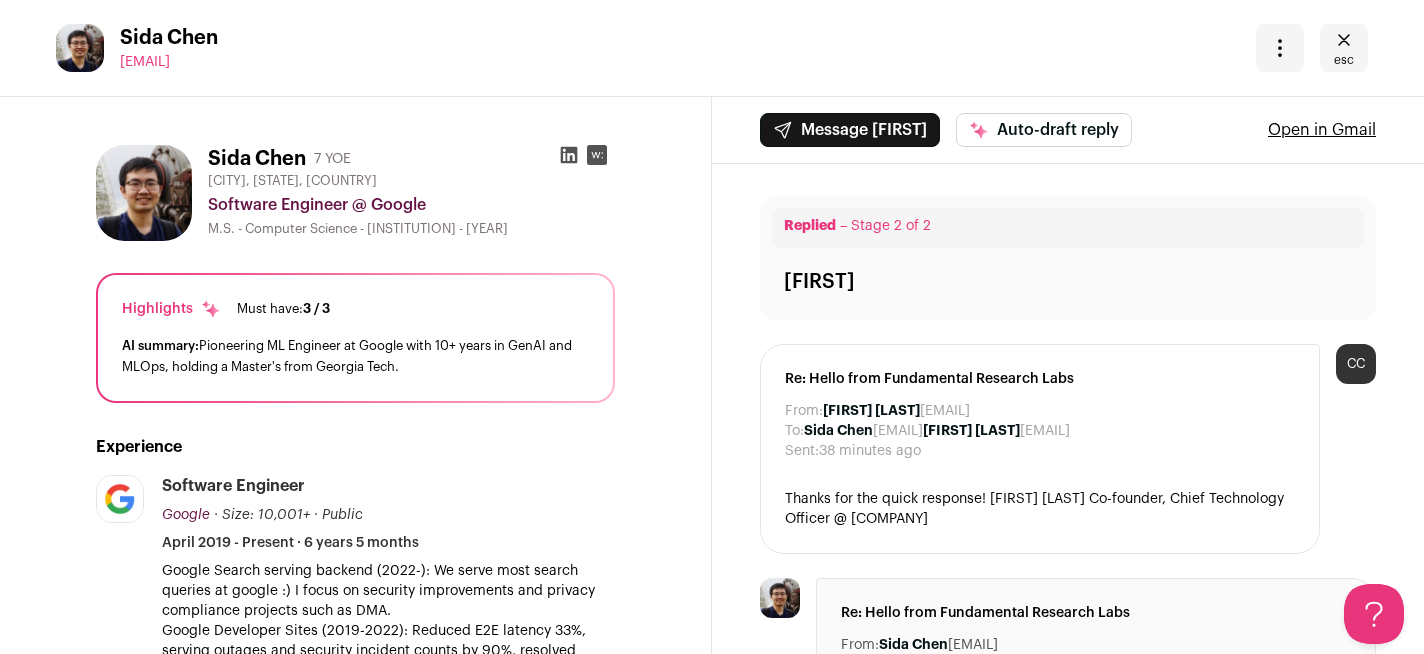 click on "[FIRST] [LAST]
[EMAIL]
More actions
Change project
Move to a different project
Change primary email
Update candidate email
Report a problem
Report the candidate
esc" at bounding box center [712, 48] 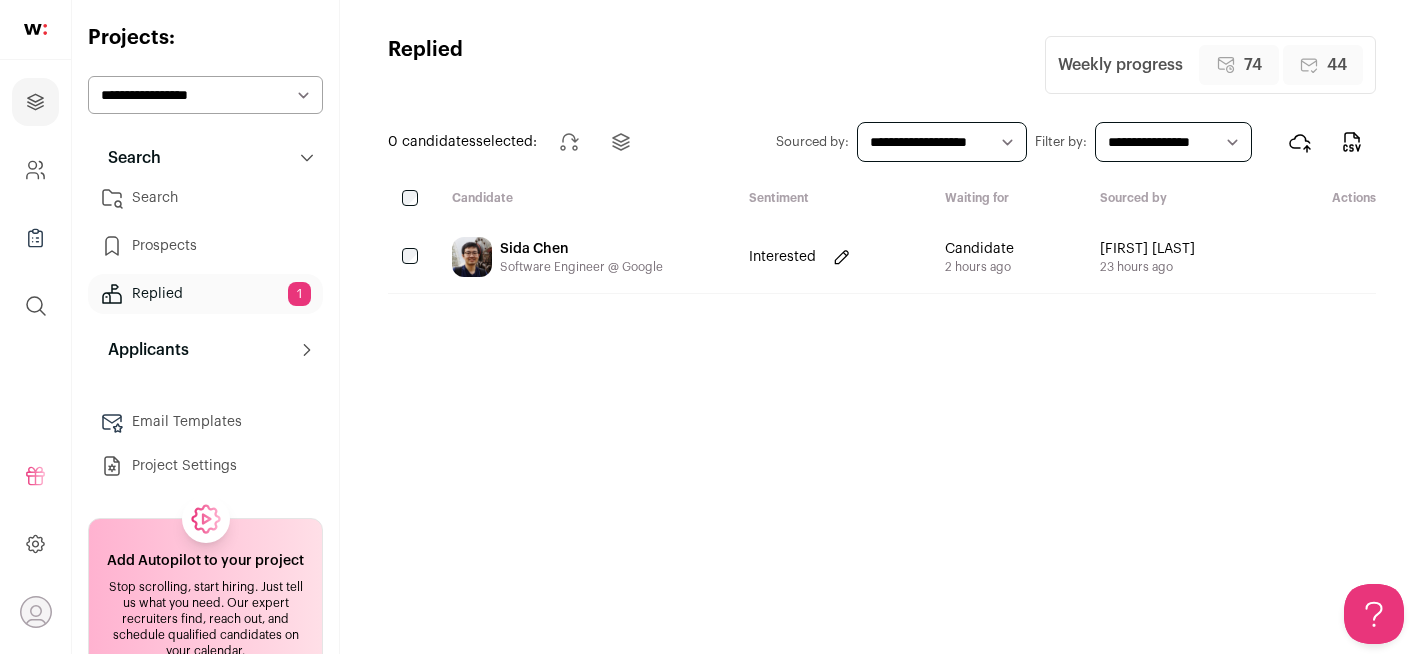 scroll, scrollTop: 0, scrollLeft: 0, axis: both 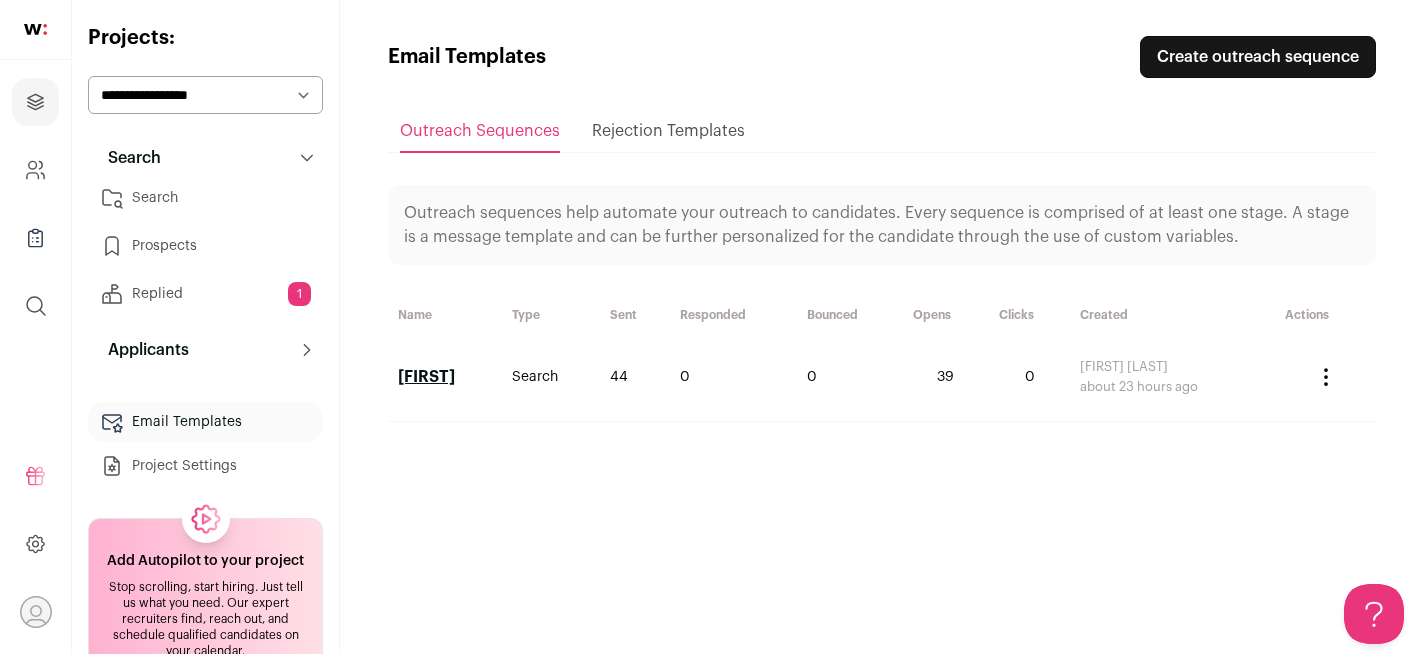 click on "Prospects" at bounding box center [205, 246] 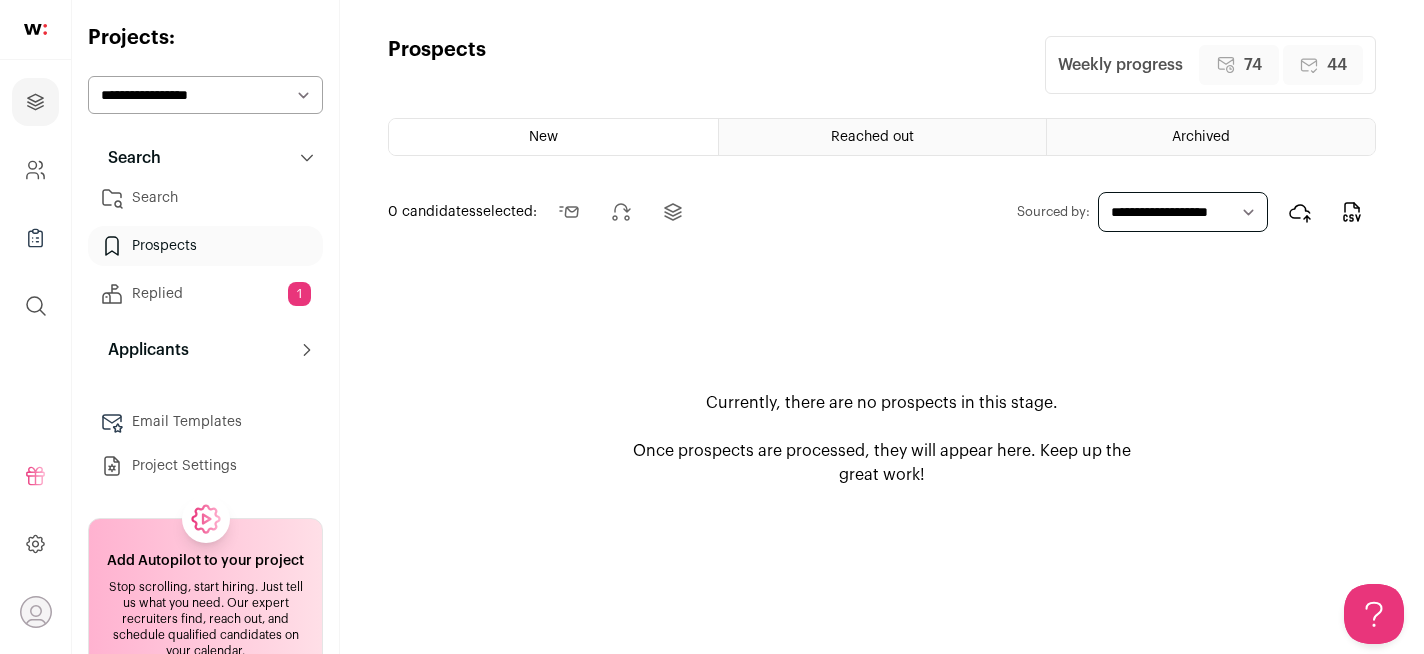 scroll, scrollTop: 0, scrollLeft: 0, axis: both 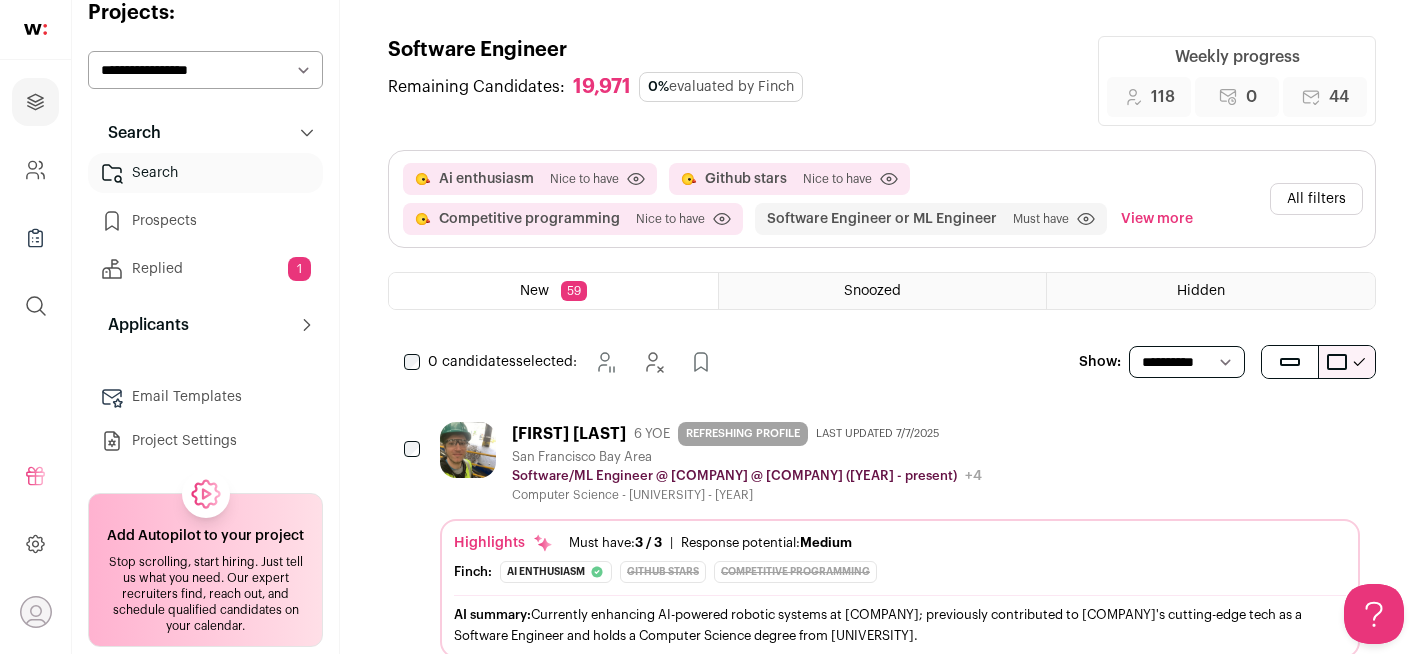 click on "Prospects" at bounding box center [205, 221] 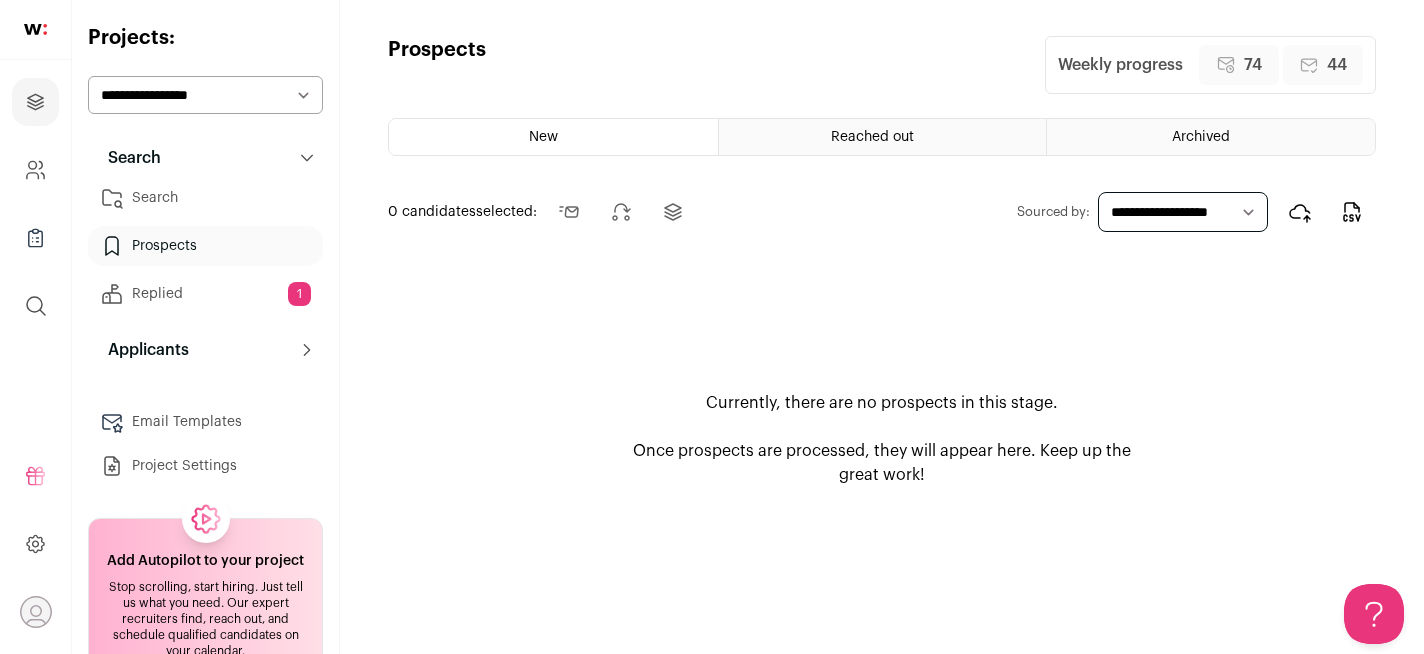 scroll, scrollTop: 0, scrollLeft: 0, axis: both 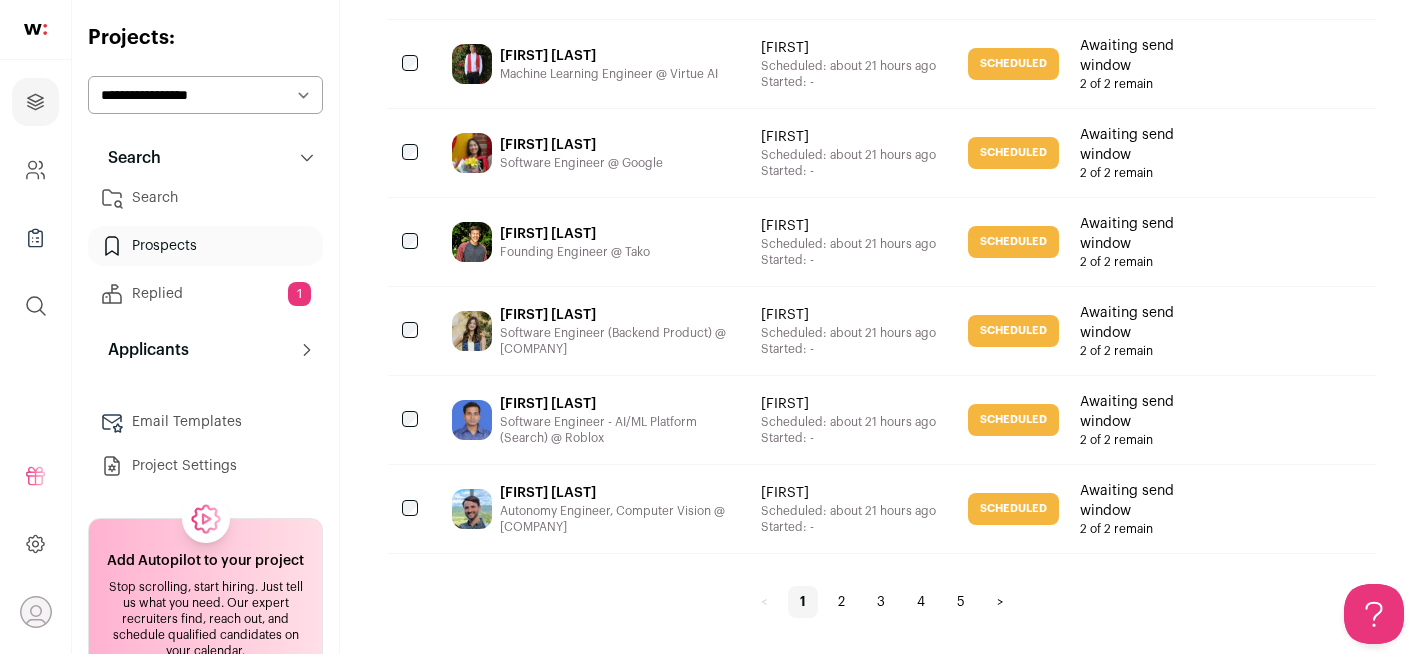 click on "5" at bounding box center (961, 602) 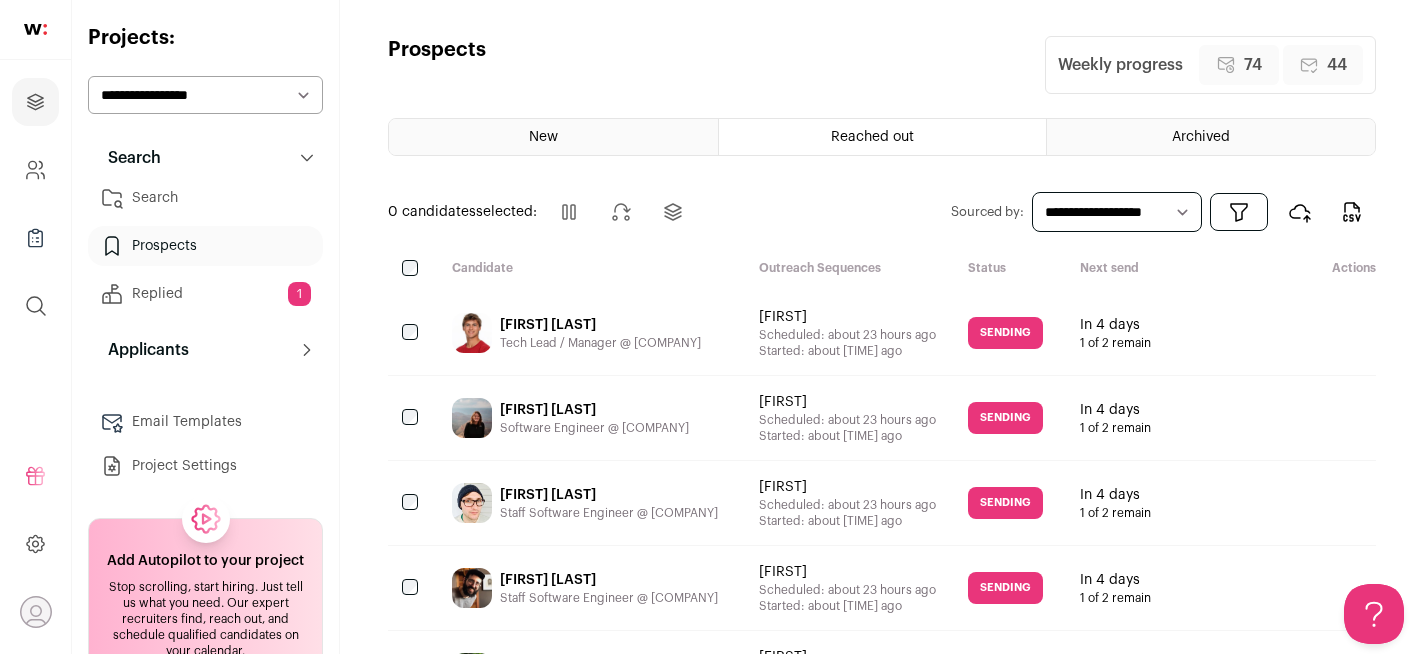 scroll, scrollTop: 0, scrollLeft: 0, axis: both 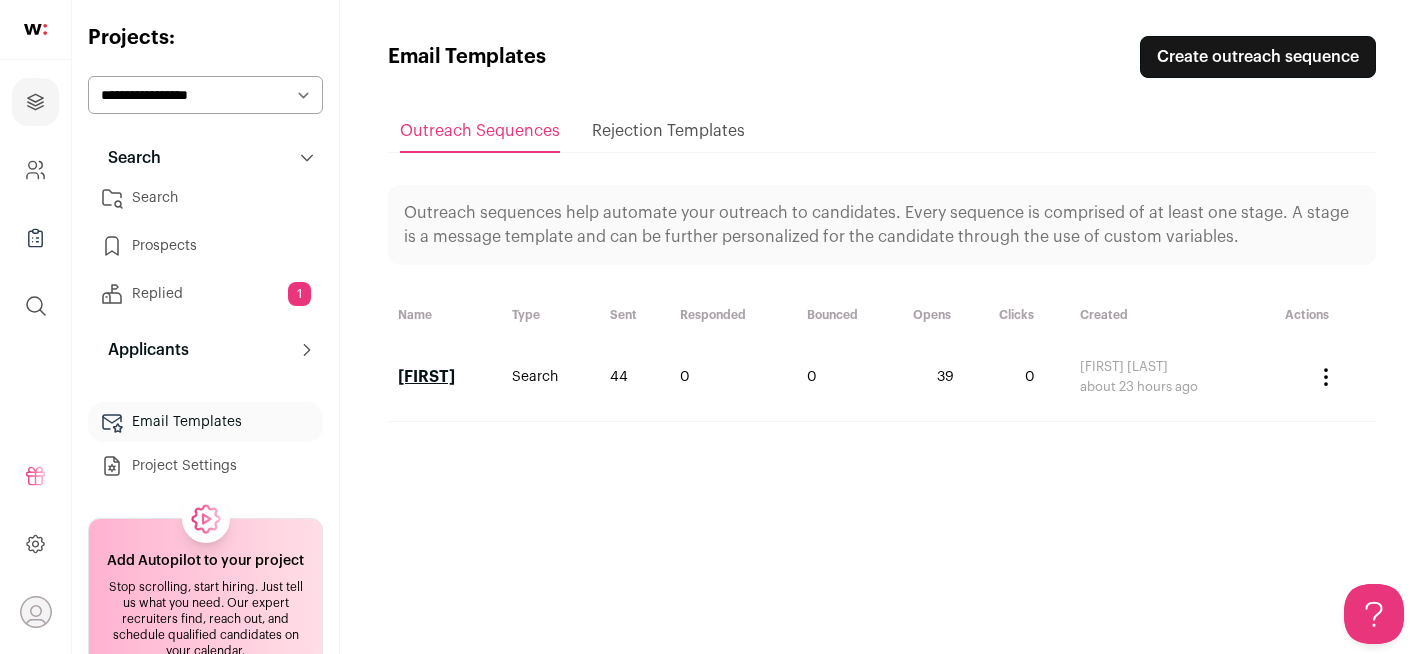 click on "[FIRST]" at bounding box center (426, 377) 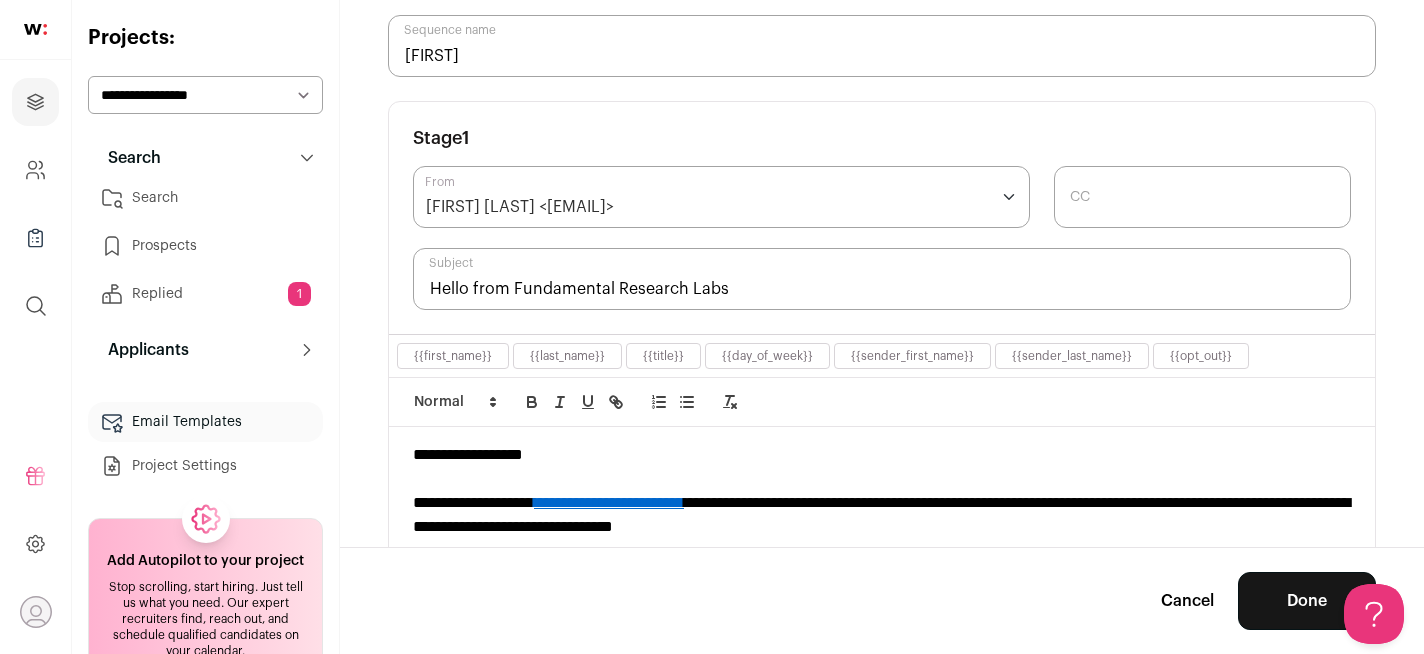 scroll, scrollTop: 246, scrollLeft: 0, axis: vertical 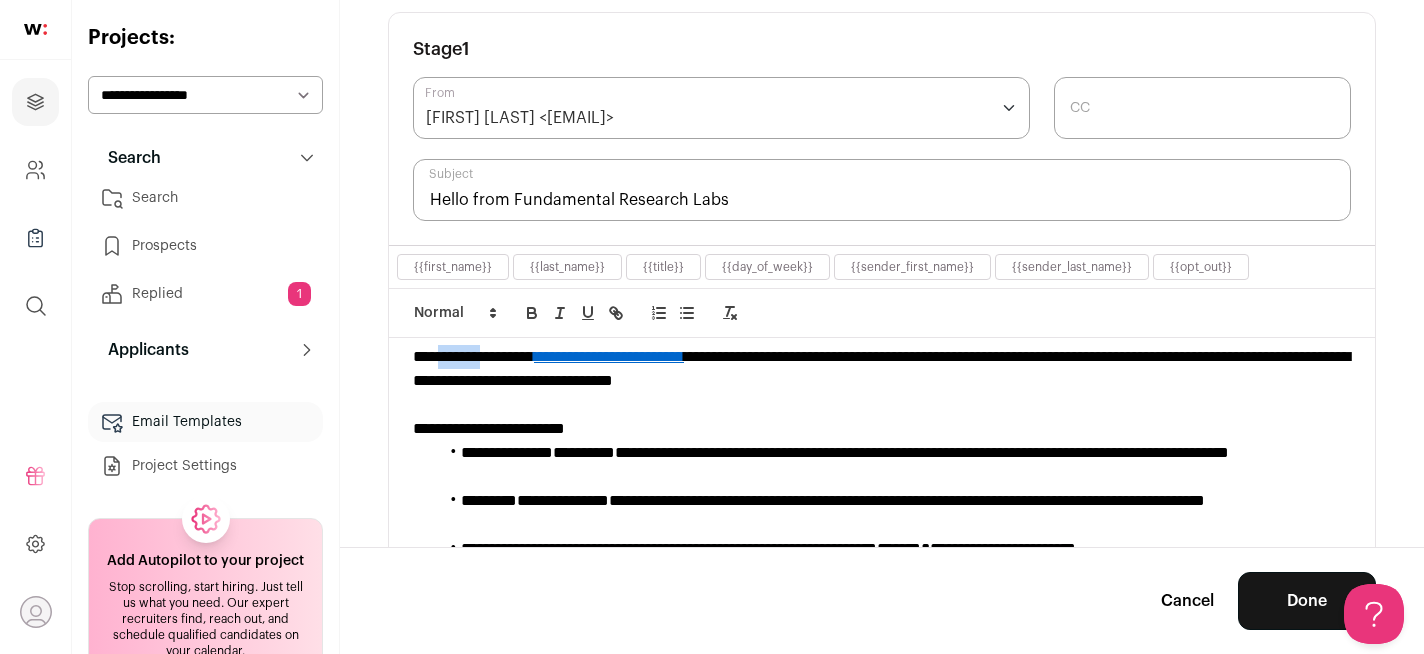 drag, startPoint x: 499, startPoint y: 366, endPoint x: 443, endPoint y: 366, distance: 56 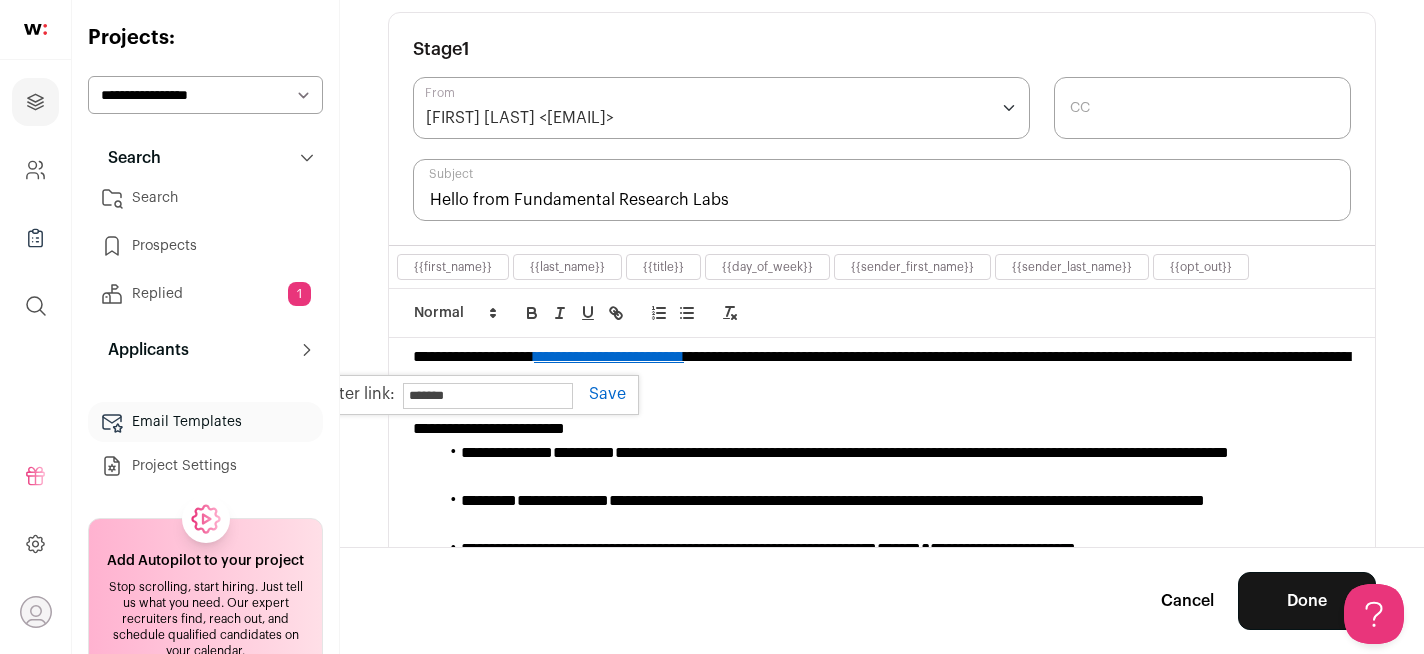 paste on "**********" 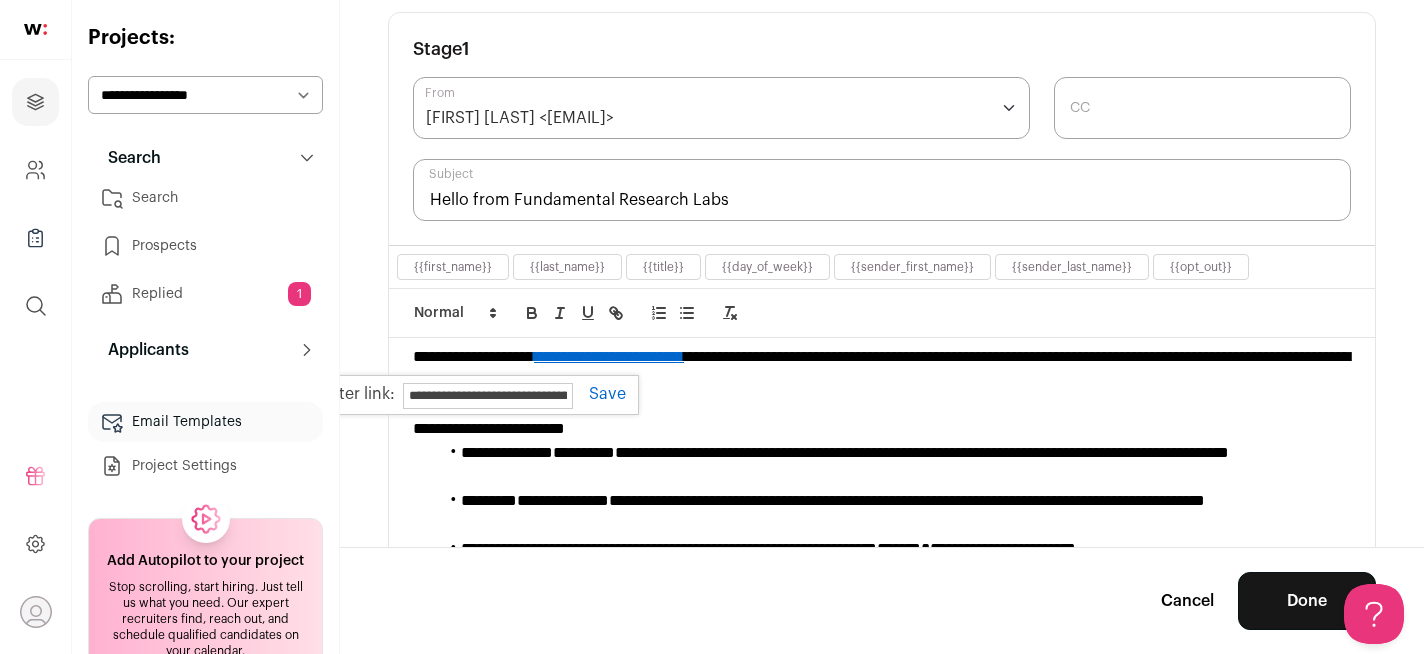 scroll, scrollTop: 0, scrollLeft: 155, axis: horizontal 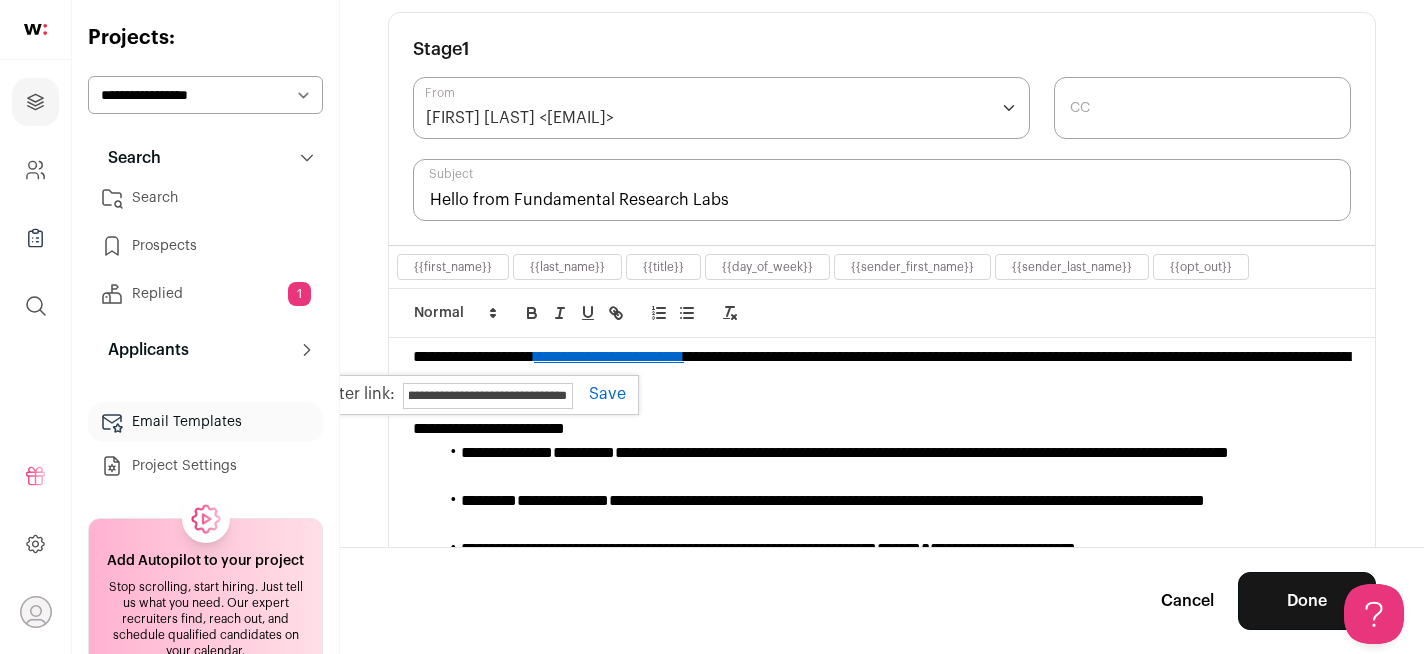 type on "**********" 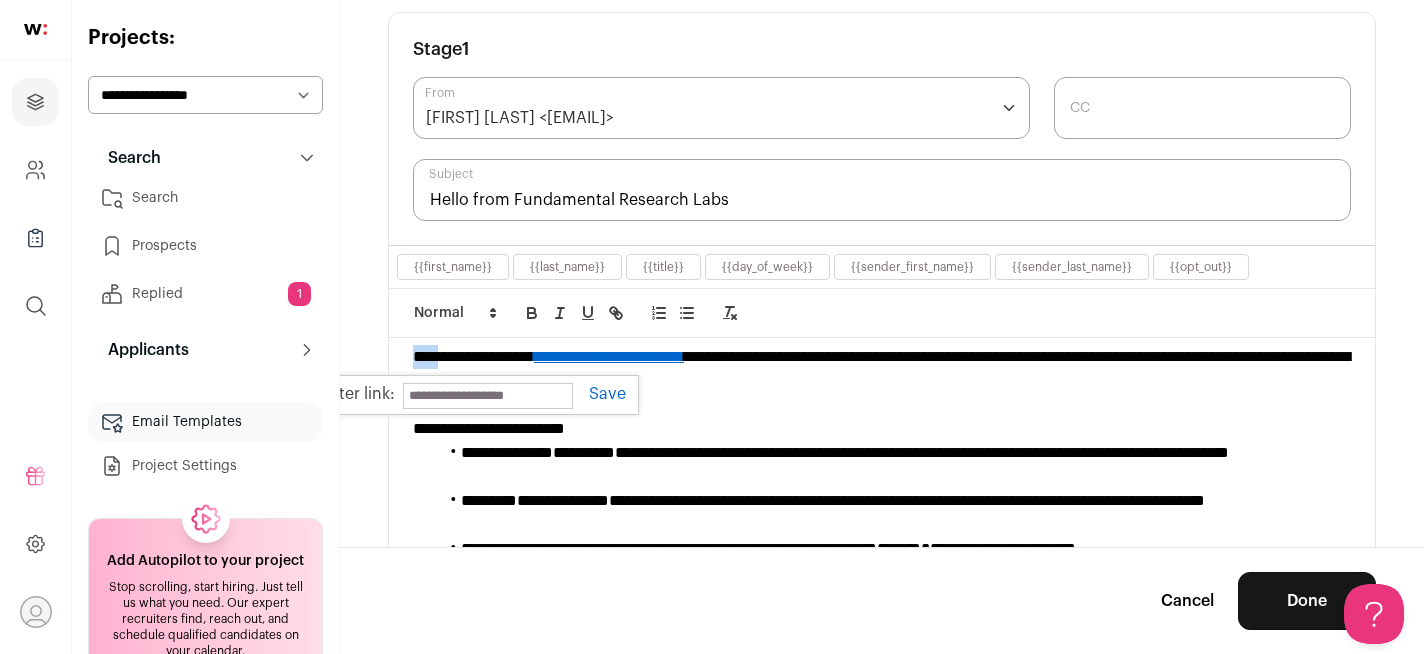 scroll, scrollTop: 57, scrollLeft: 0, axis: vertical 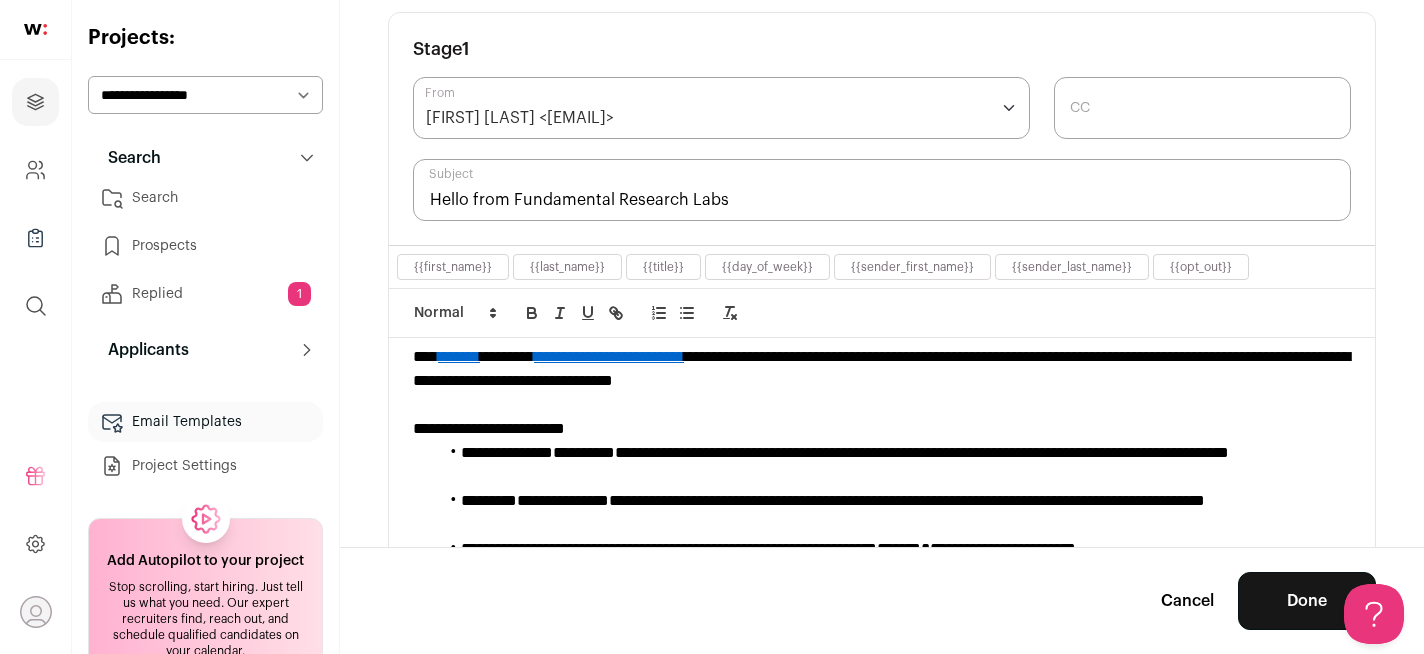 click on "**********" at bounding box center [882, 369] 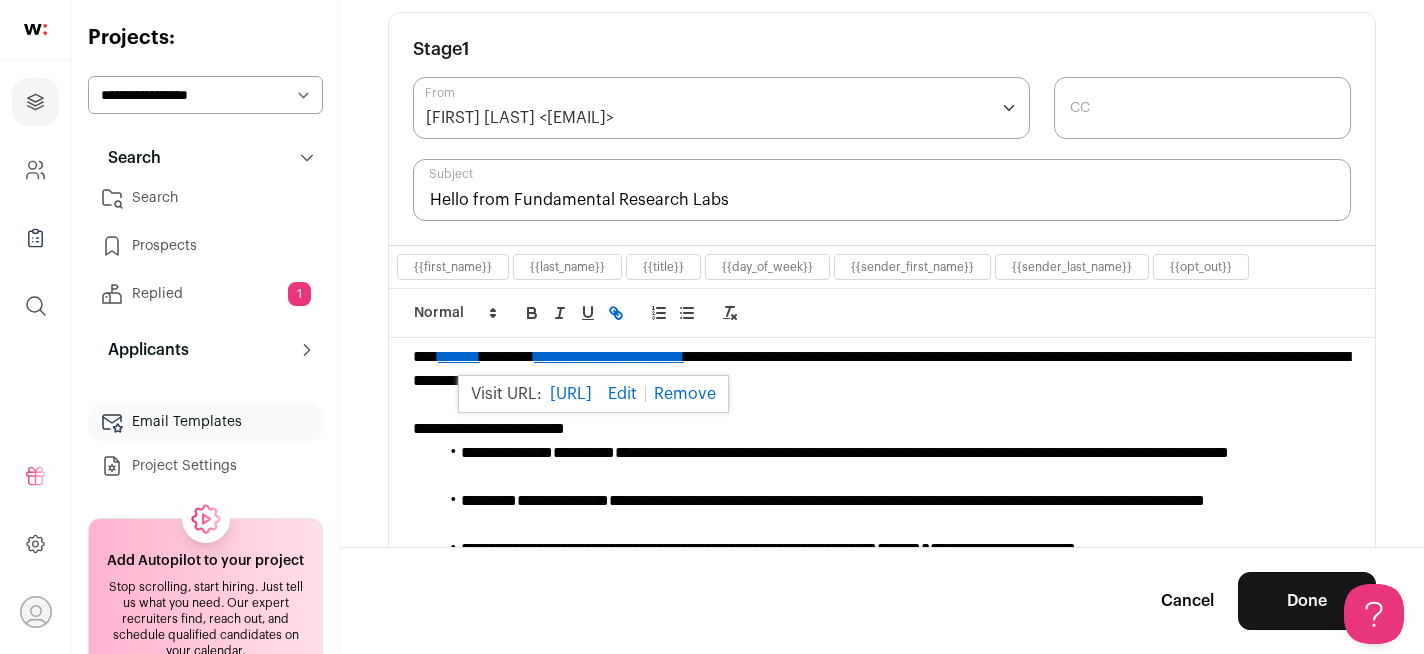 click on "**********" at bounding box center (882, 369) 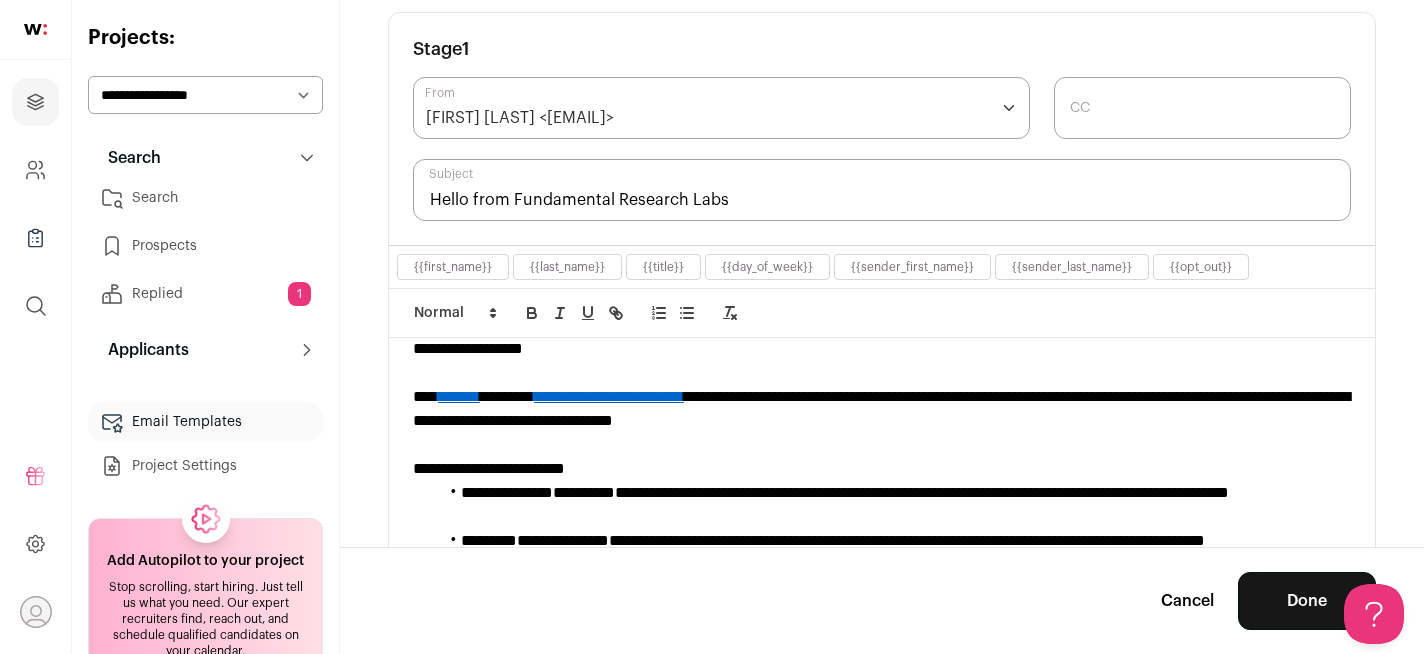 scroll, scrollTop: 15, scrollLeft: 0, axis: vertical 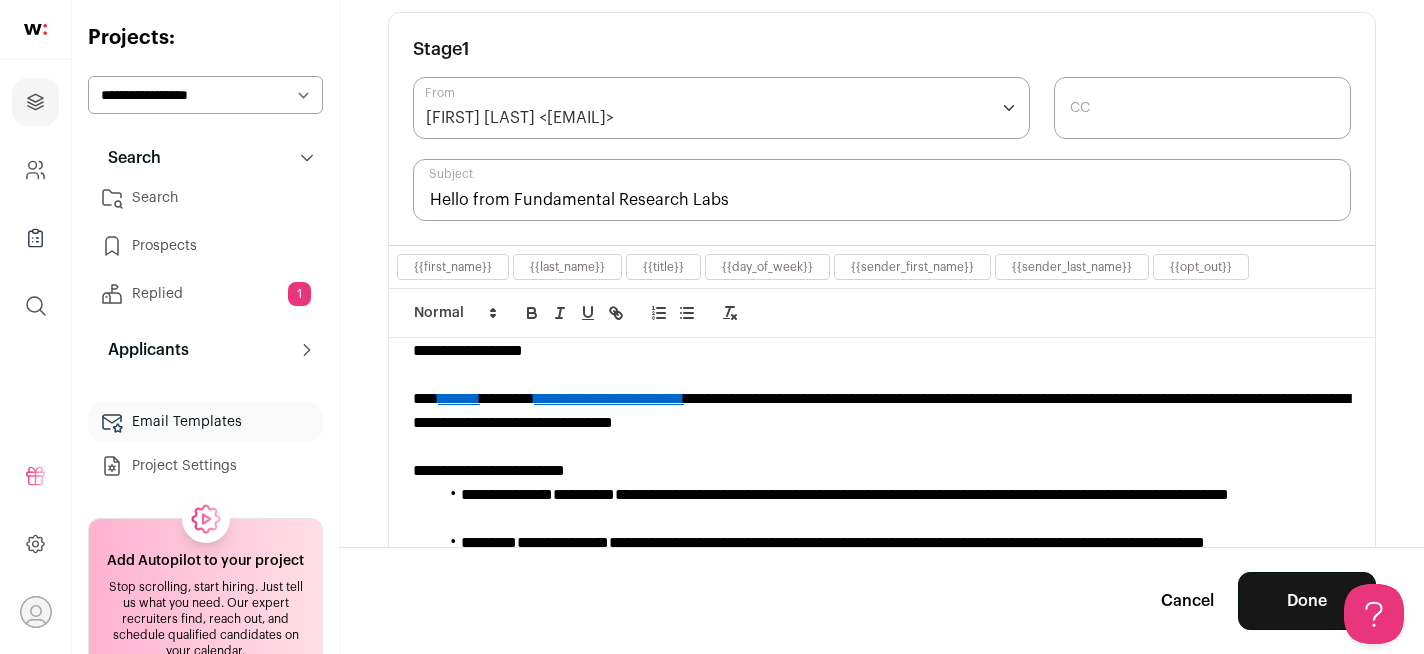 click on "**********" at bounding box center [882, 411] 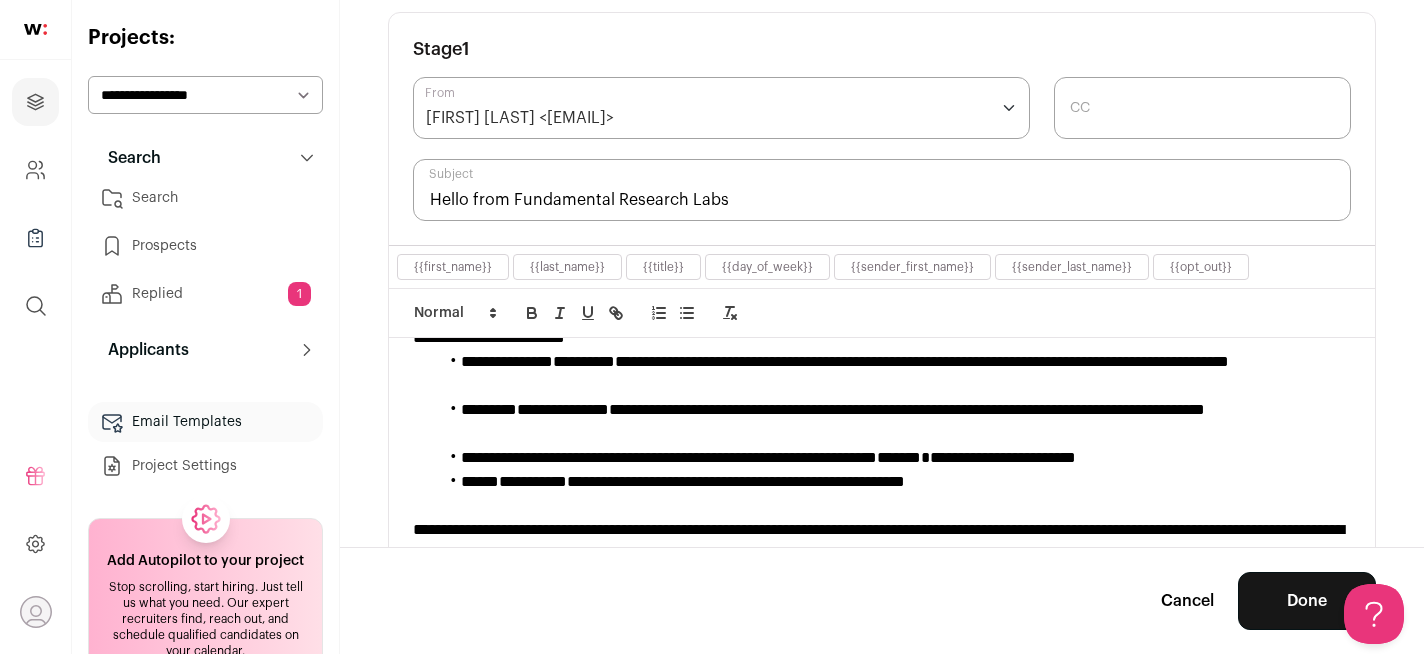 scroll, scrollTop: 153, scrollLeft: 0, axis: vertical 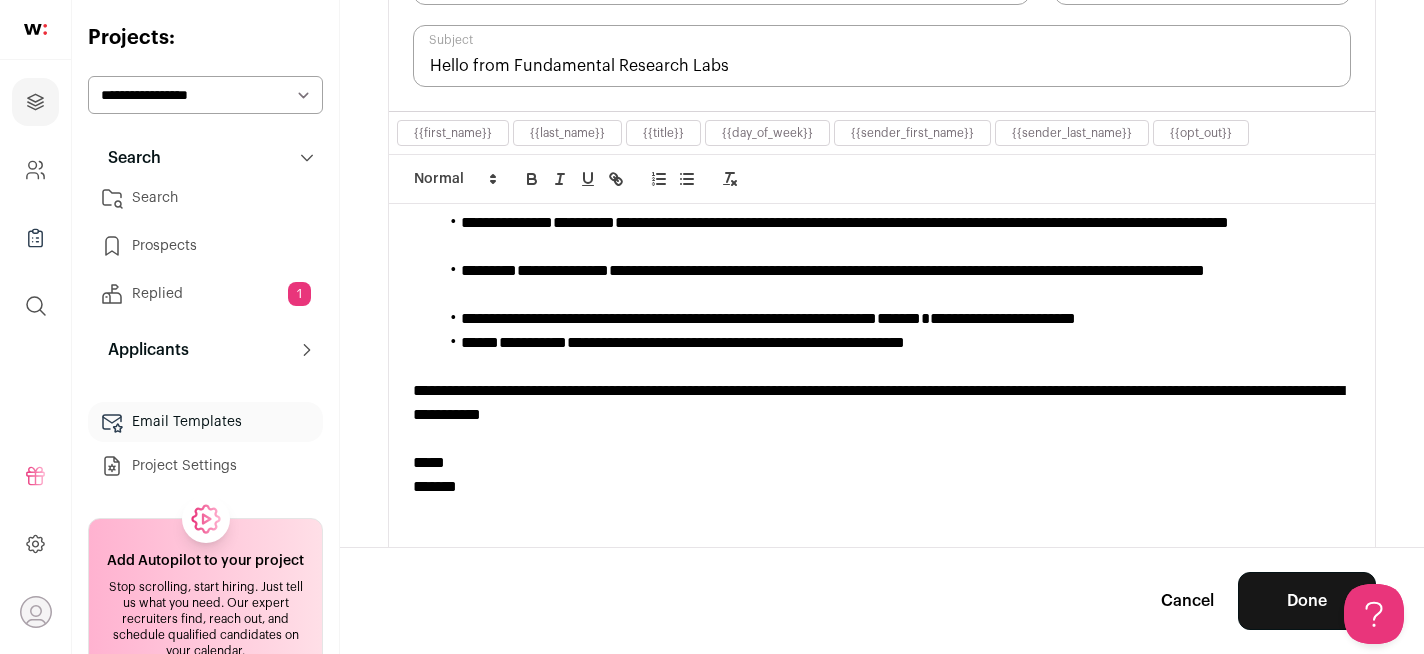 click on "**********" at bounding box center (882, 403) 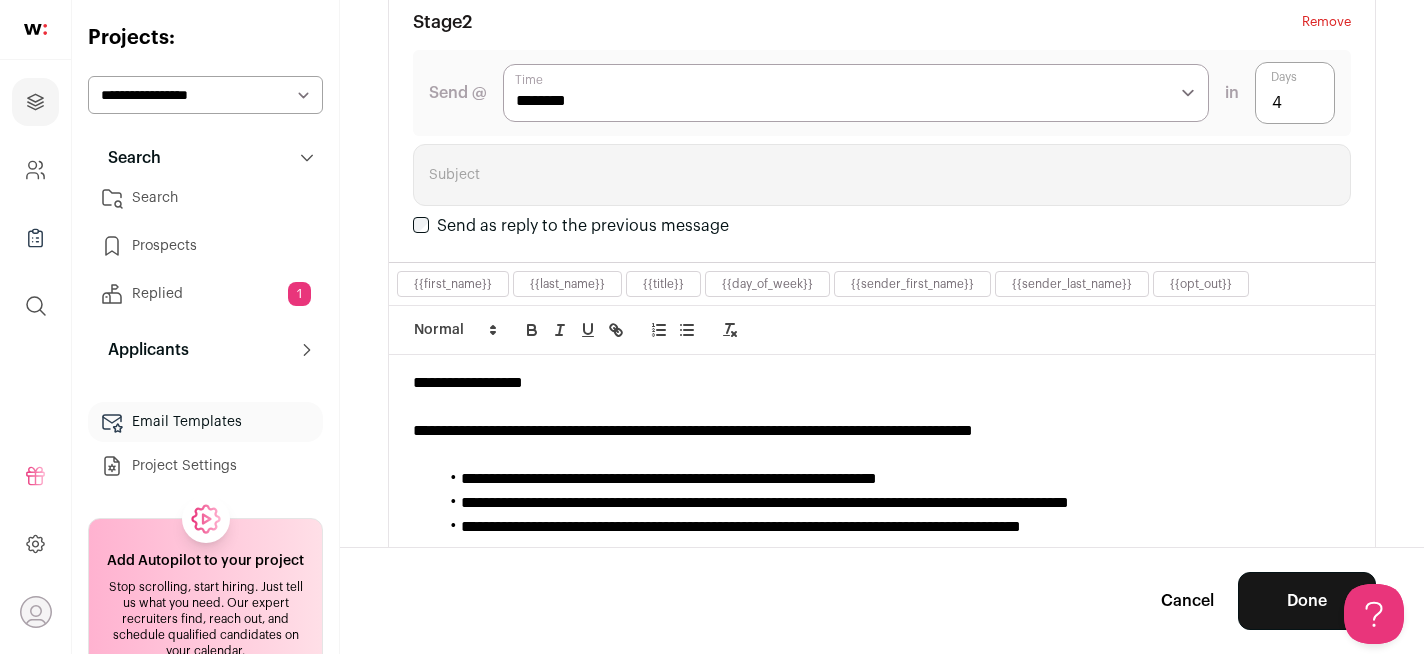 scroll, scrollTop: 1013, scrollLeft: 0, axis: vertical 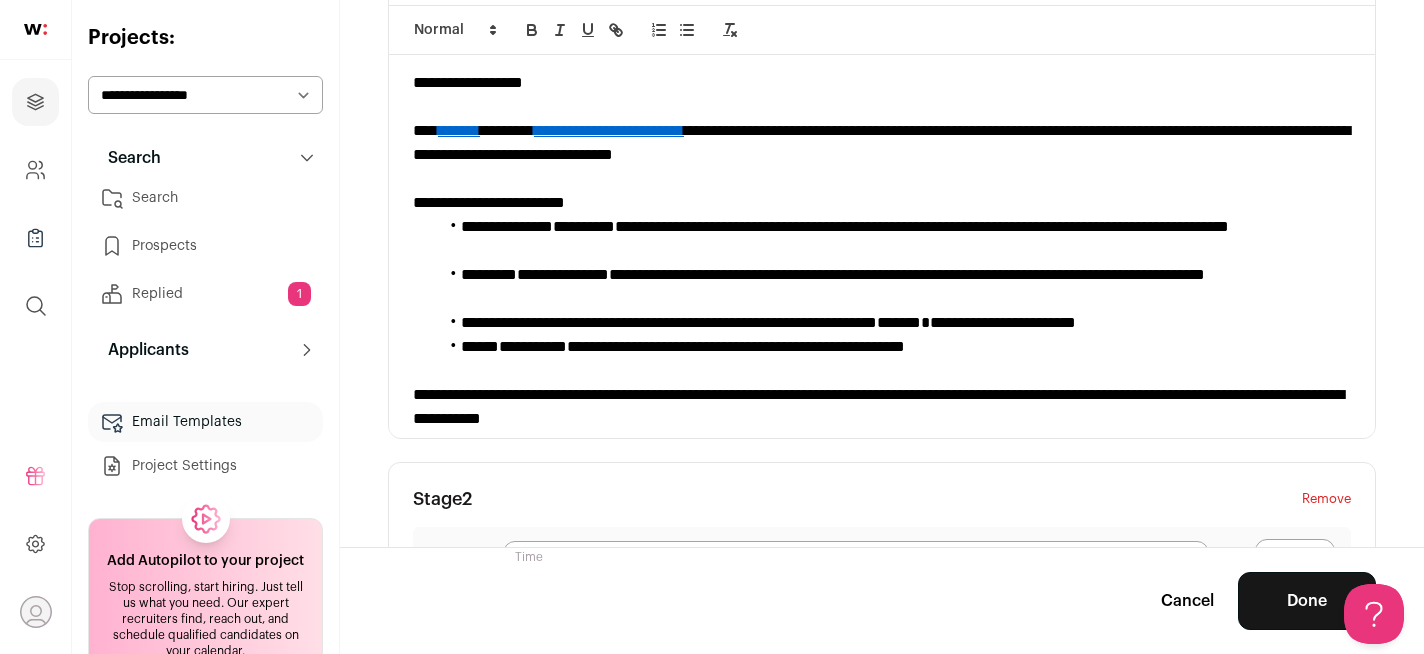 click on "Done" at bounding box center [1307, 601] 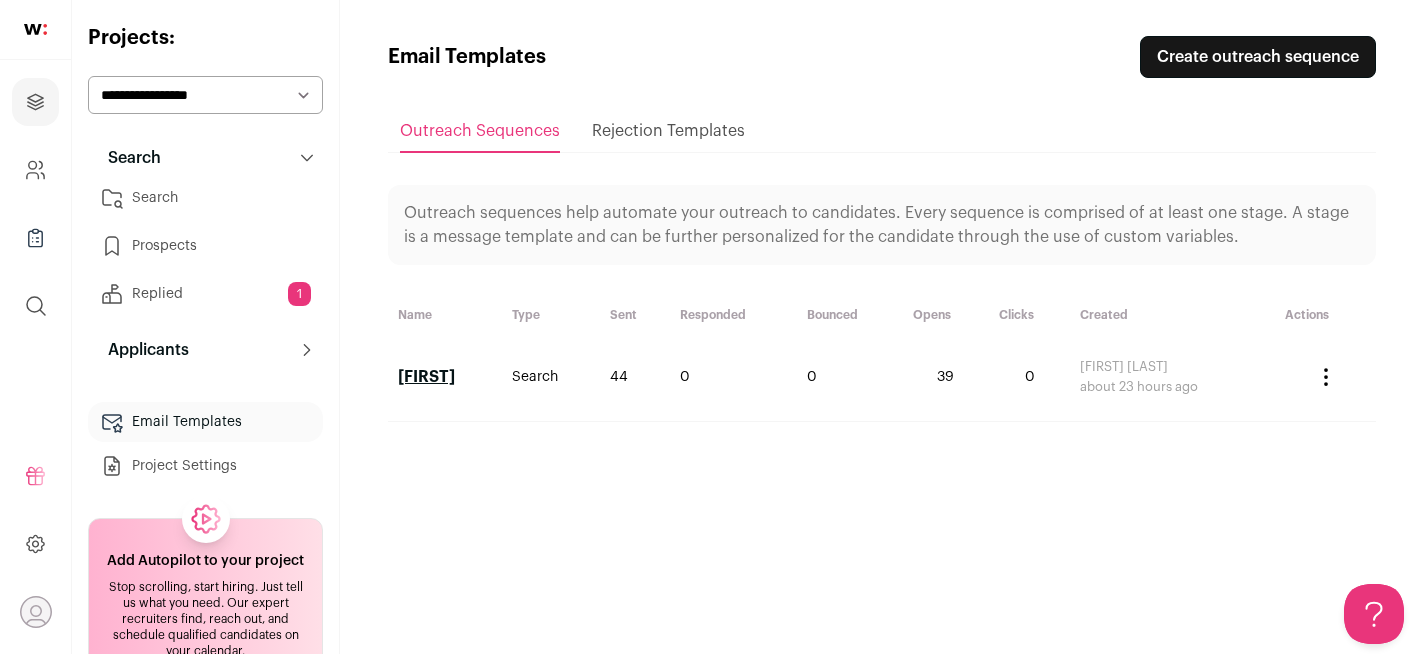 scroll, scrollTop: 0, scrollLeft: 0, axis: both 